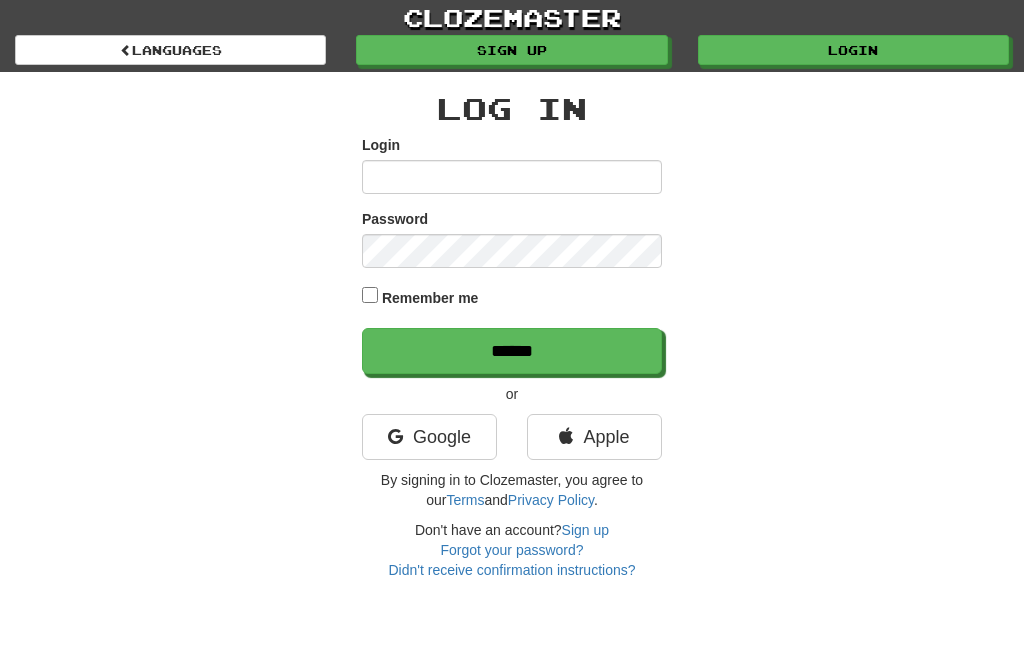 scroll, scrollTop: 0, scrollLeft: 0, axis: both 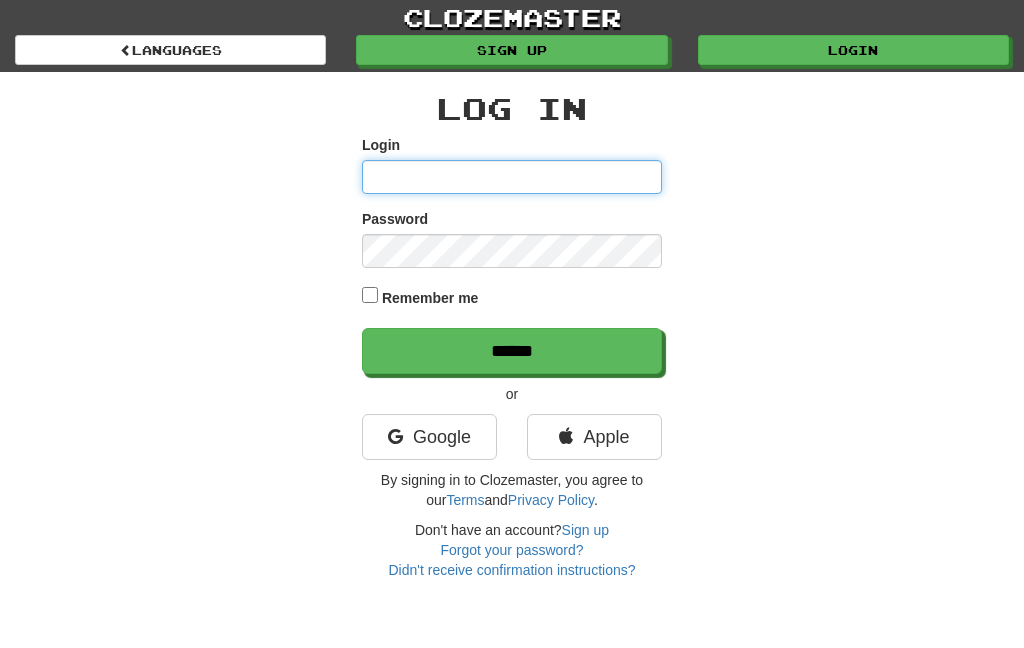 type on "********" 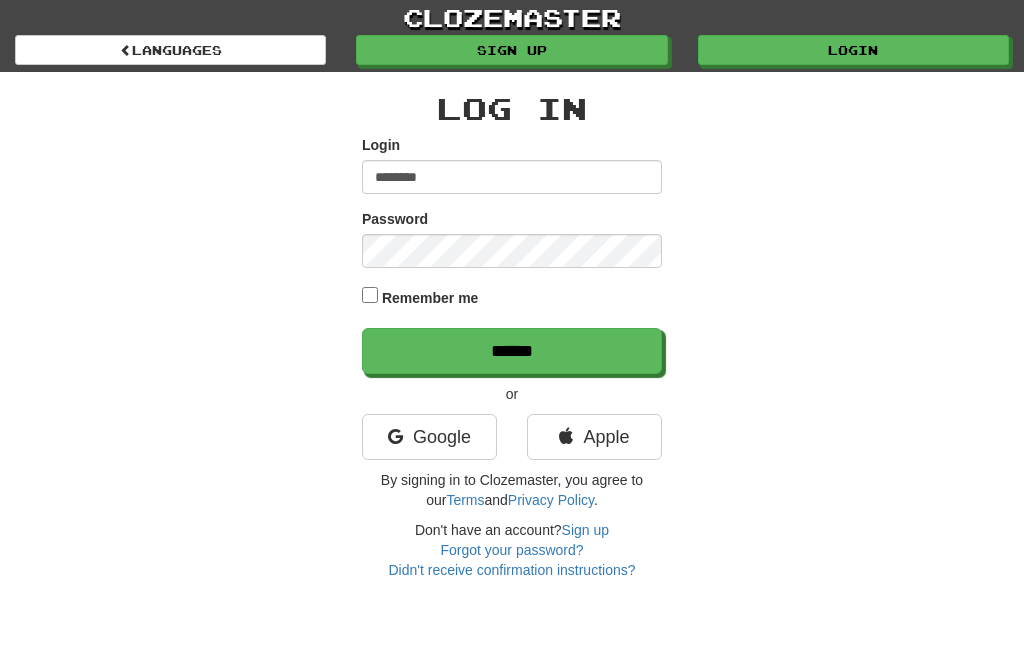 click on "******" at bounding box center (512, 351) 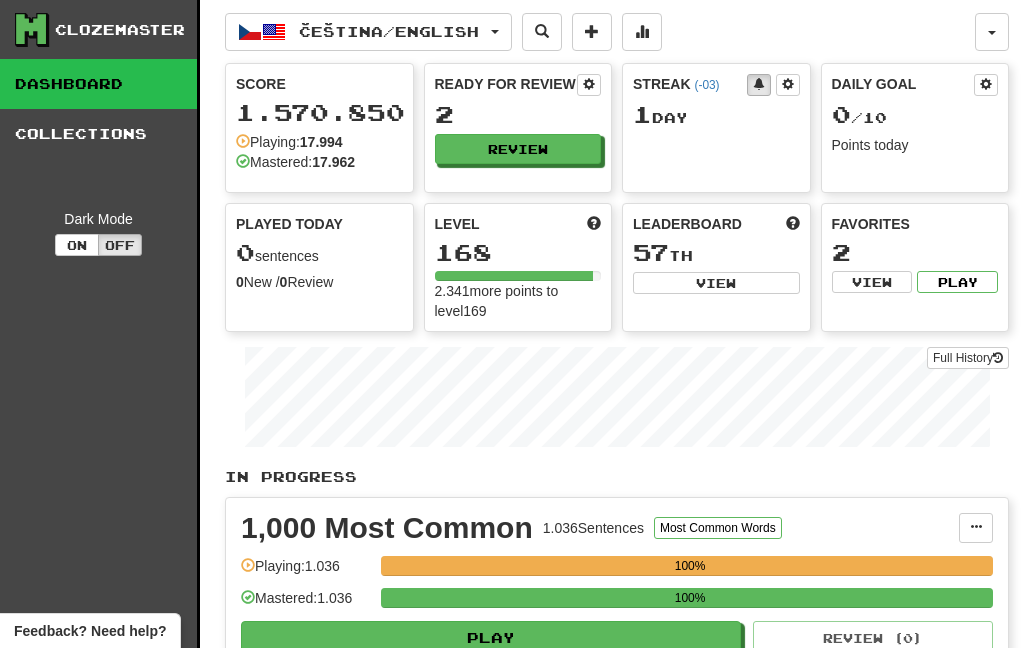 scroll, scrollTop: 0, scrollLeft: 0, axis: both 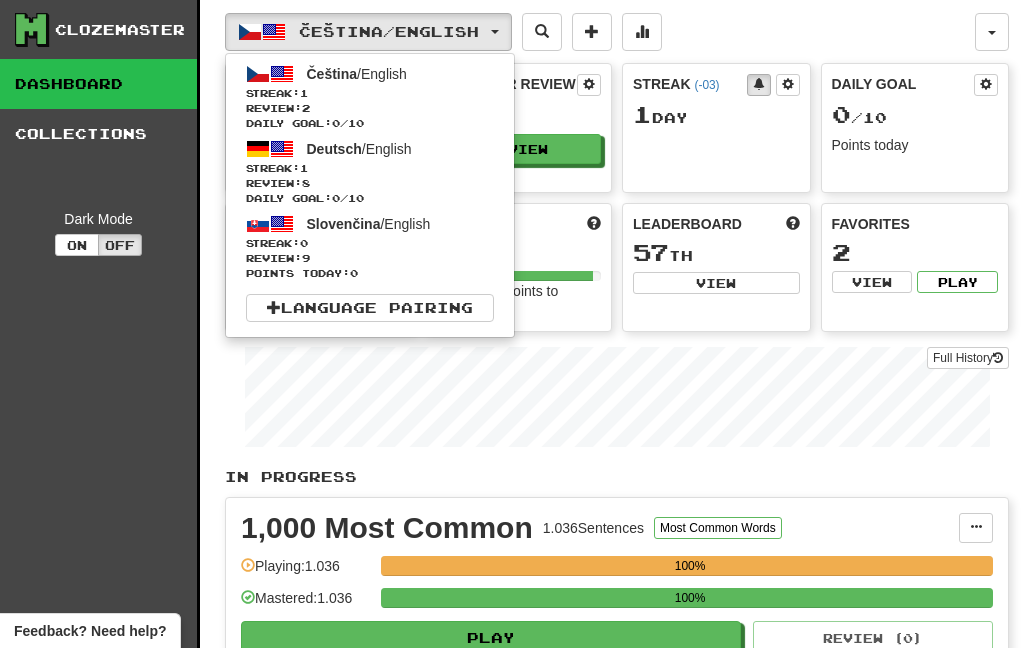click on "Review:  8" at bounding box center [370, 183] 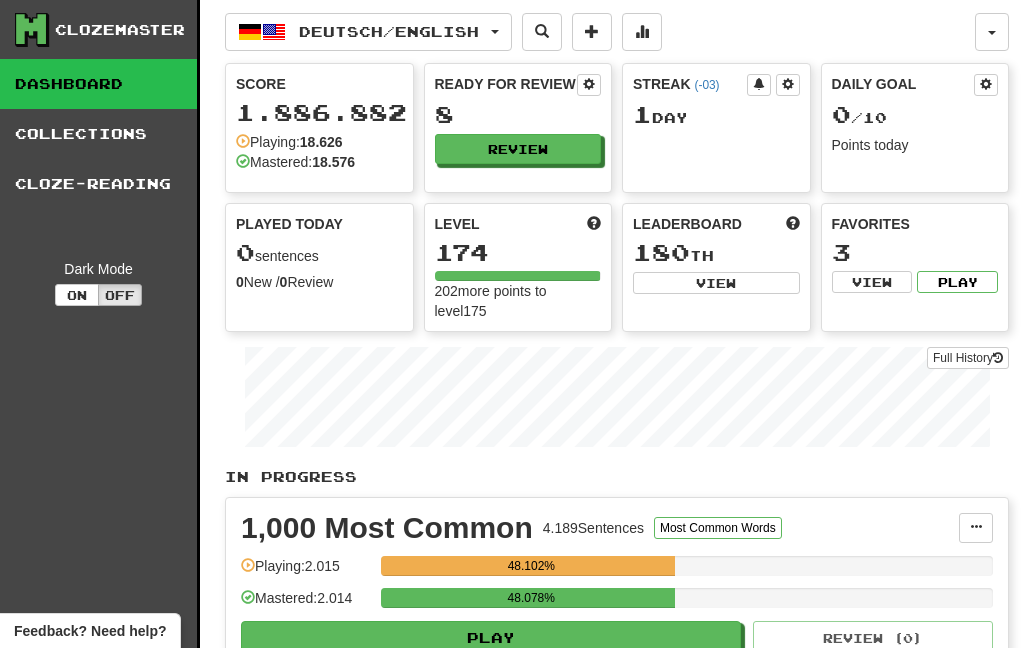scroll, scrollTop: 0, scrollLeft: 0, axis: both 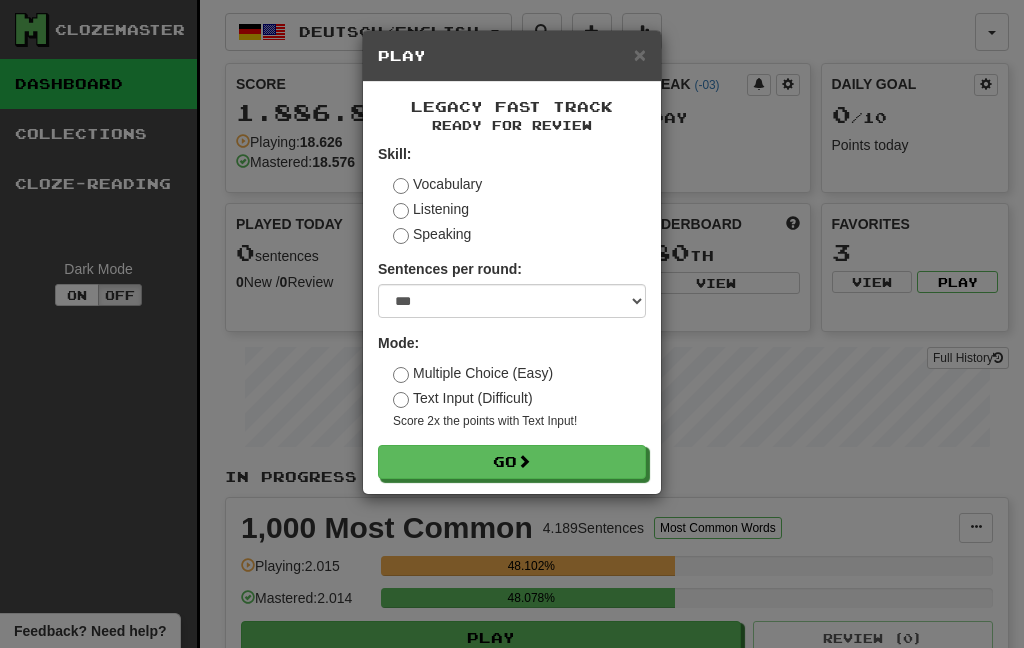 click on "Go" at bounding box center (512, 462) 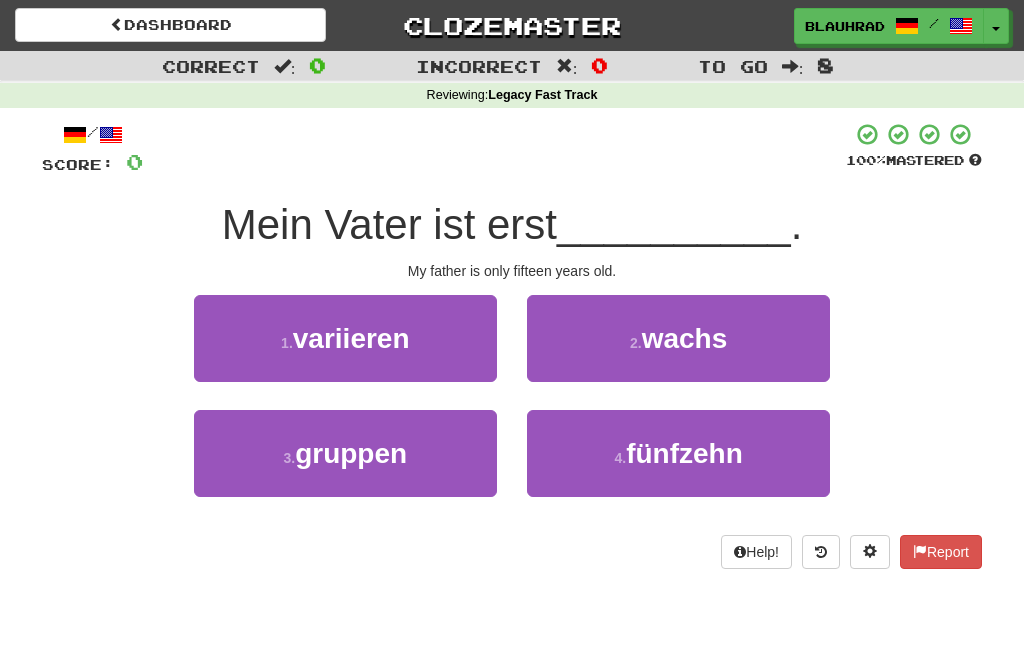 scroll, scrollTop: 0, scrollLeft: 0, axis: both 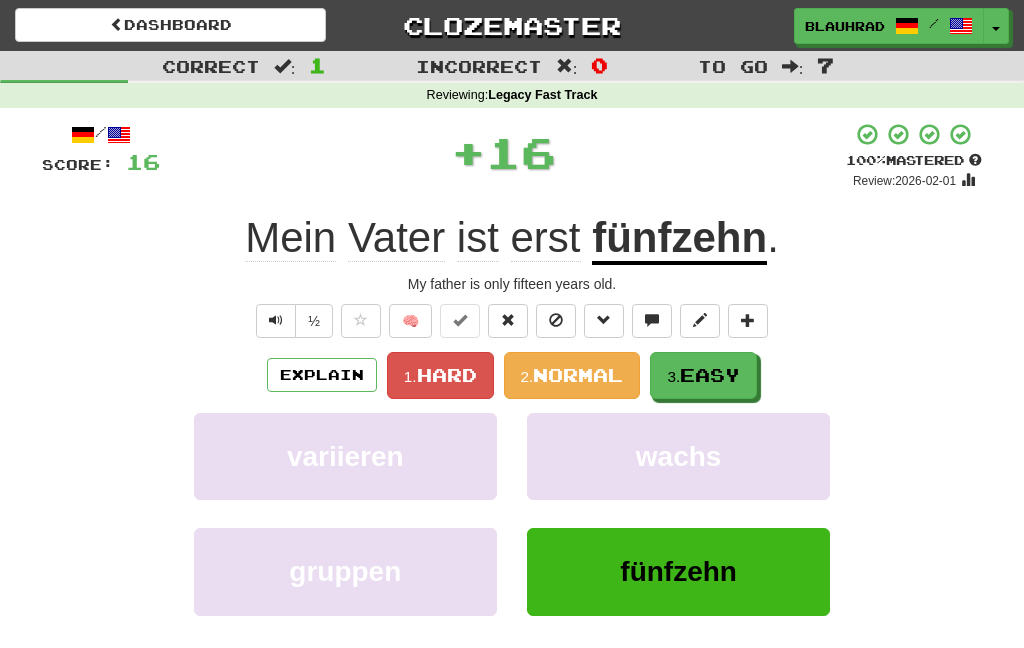 click on "Easy" at bounding box center [710, 375] 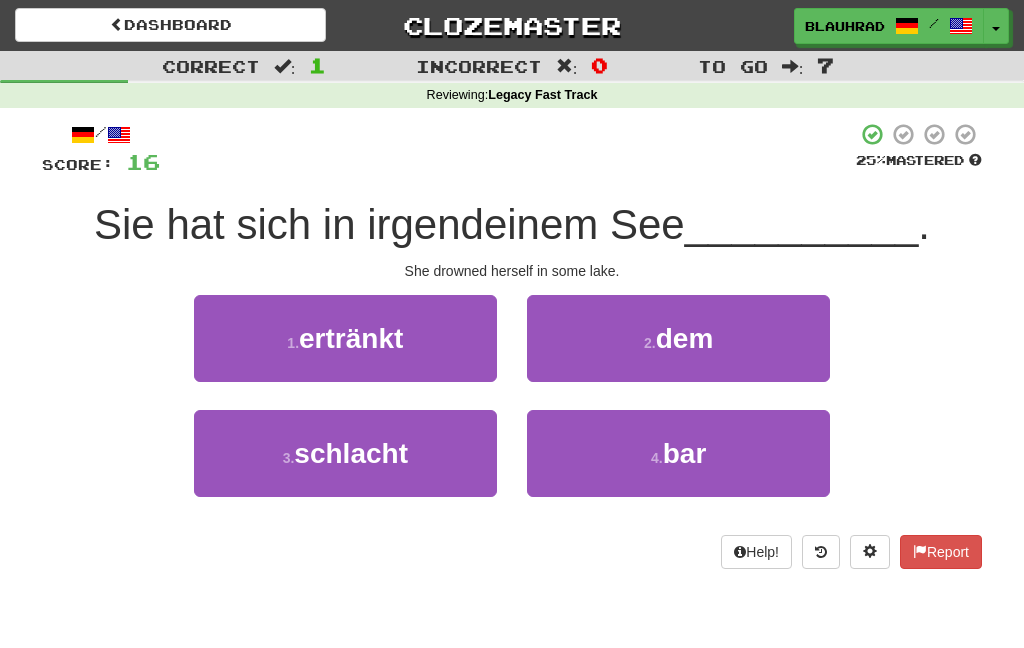 click on "ertränkt" at bounding box center (351, 338) 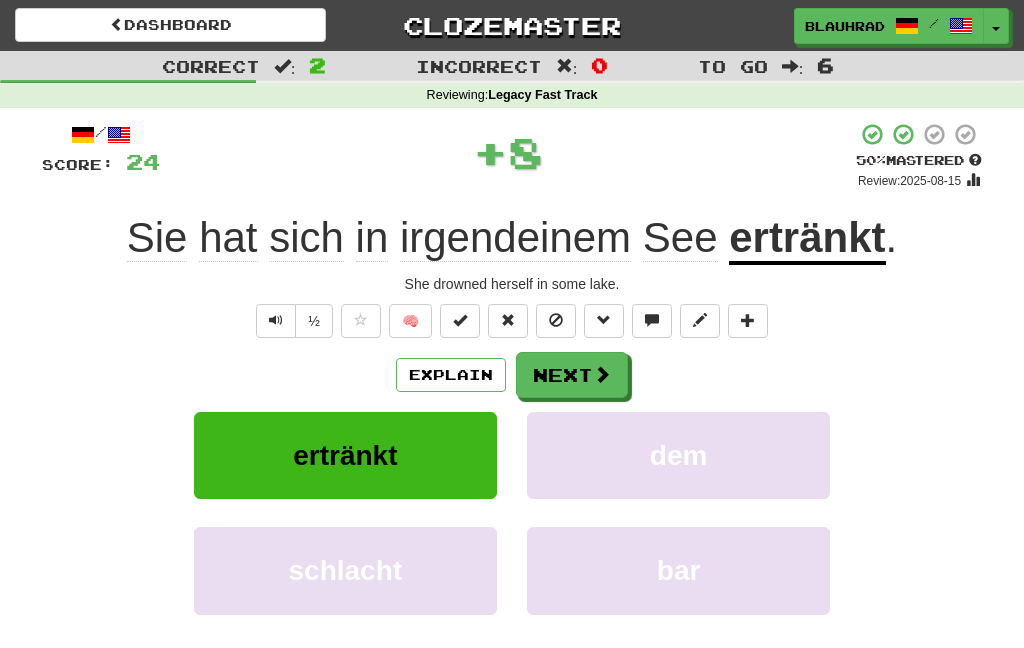 click on "Next" at bounding box center [572, 375] 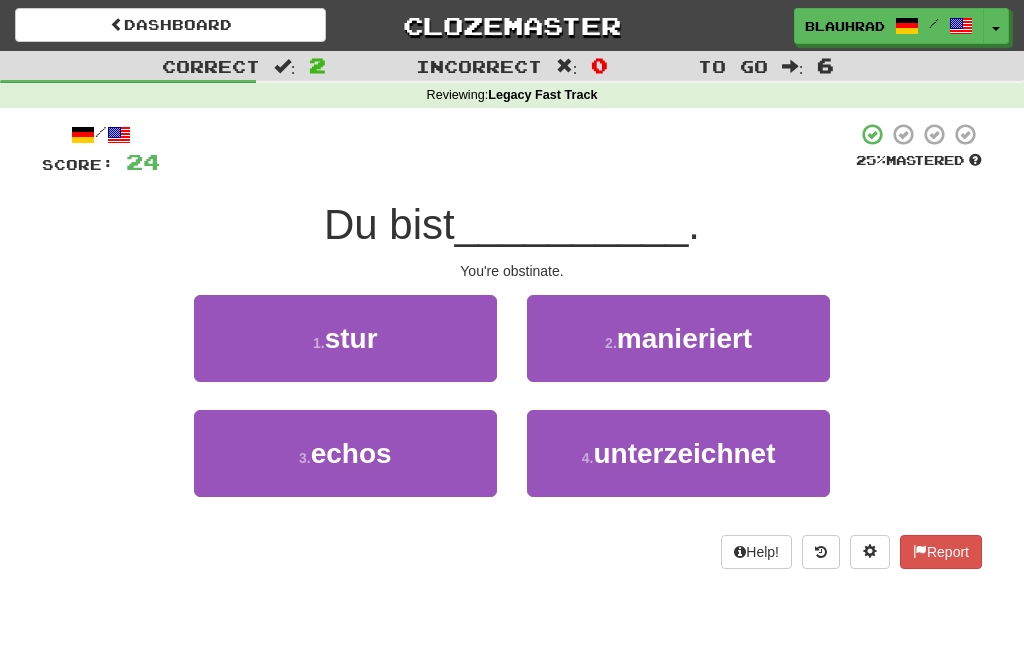click on "1 .  stur" at bounding box center (345, 338) 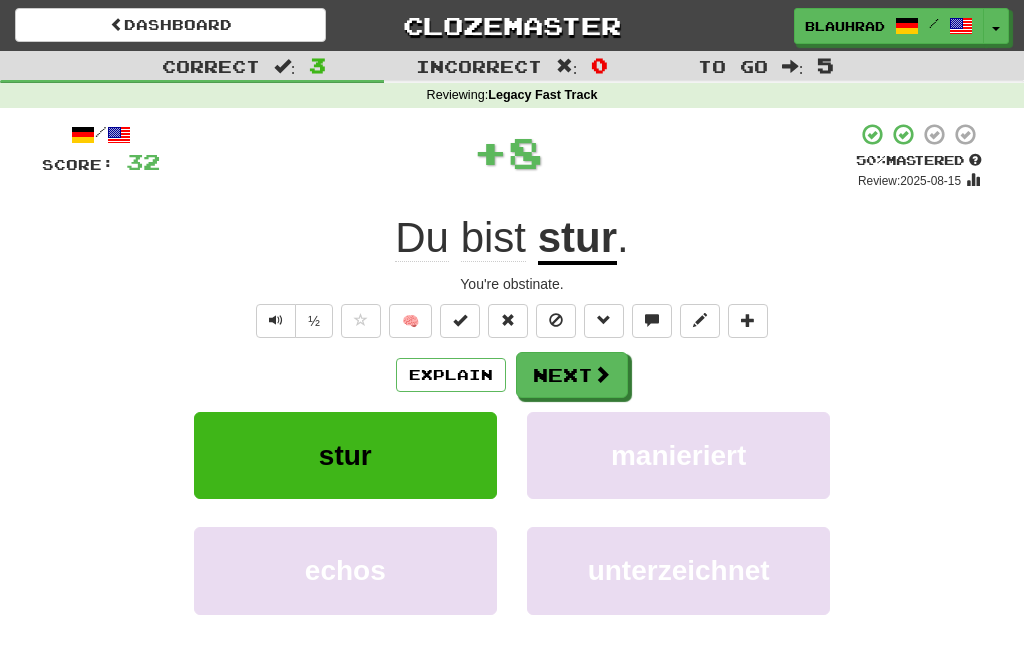 click at bounding box center (602, 374) 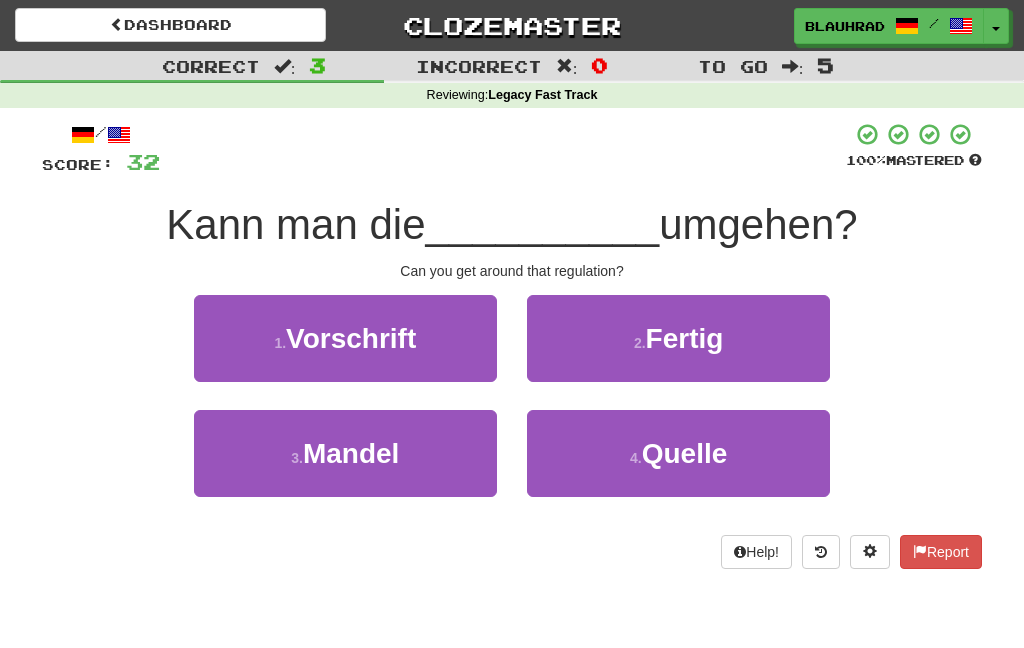 click on "Vorschrift" at bounding box center (351, 338) 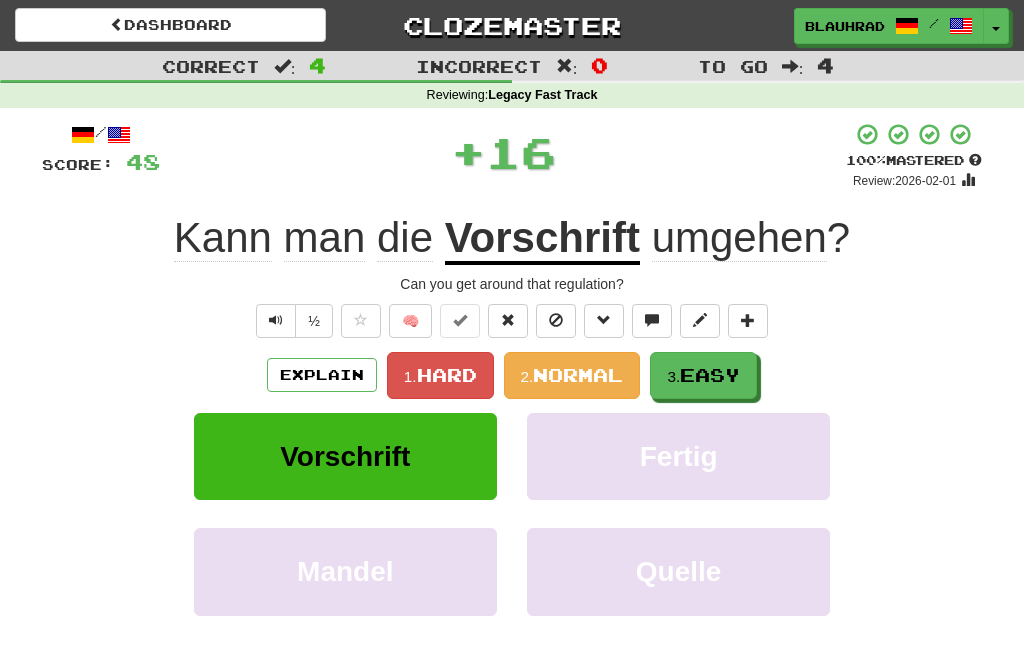 click on "3.  Easy" at bounding box center [703, 375] 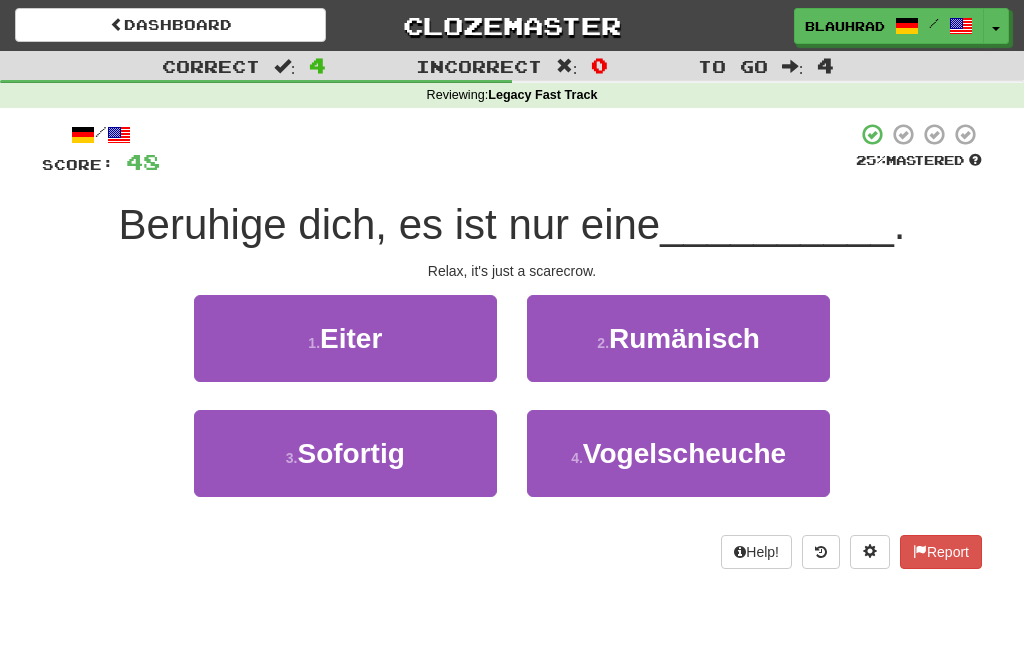 click on "4 .  Vogelscheuche" at bounding box center [678, 453] 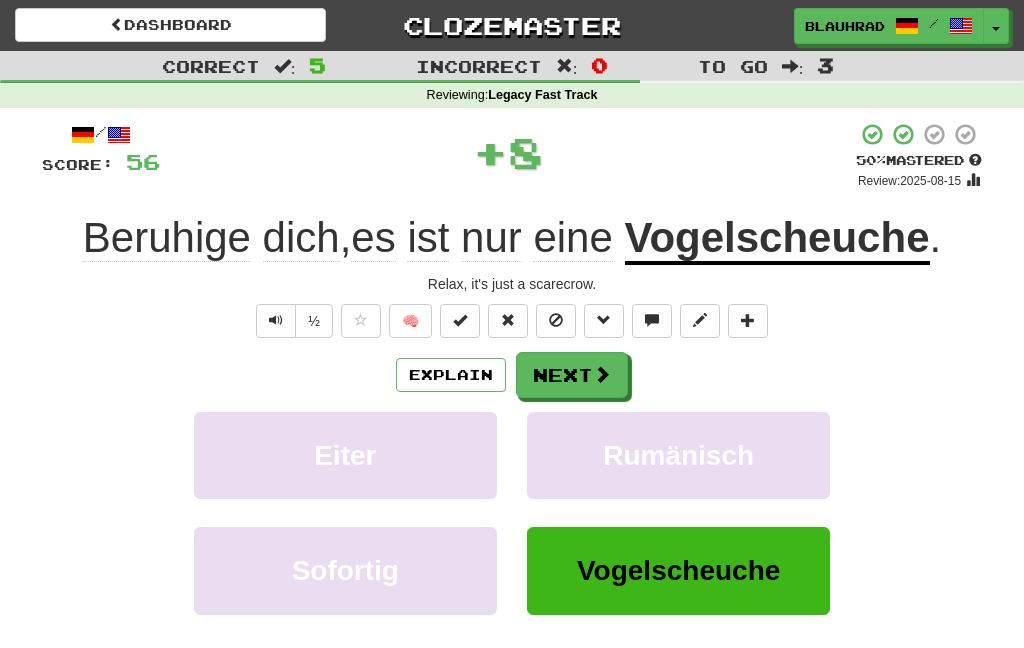 click on "Next" at bounding box center (572, 375) 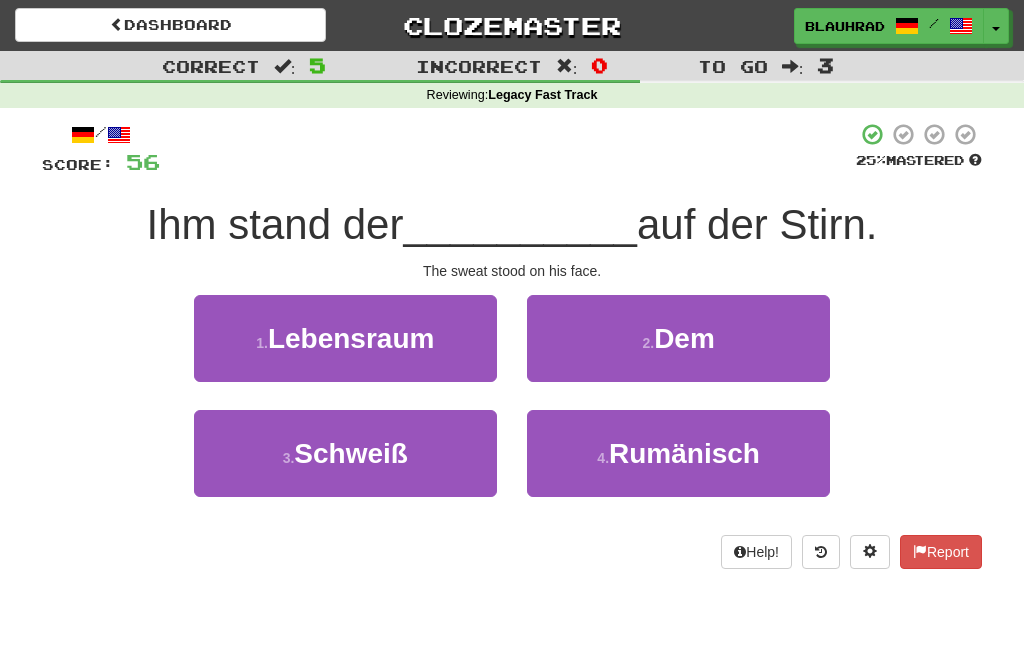 click on "3 .  Schweiß" at bounding box center (345, 453) 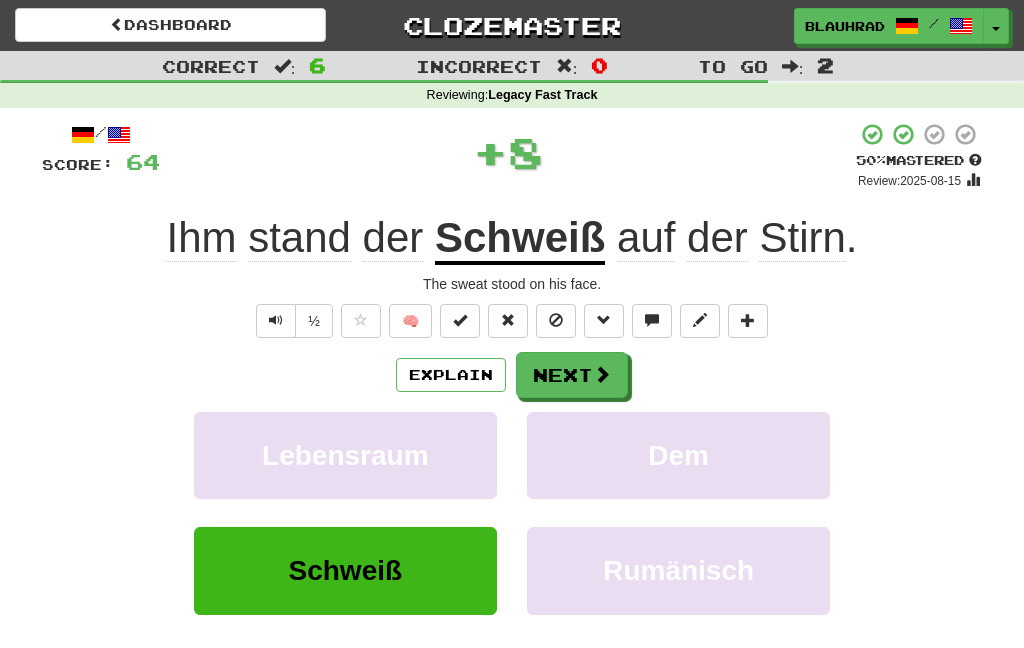 click on "Next" at bounding box center [572, 375] 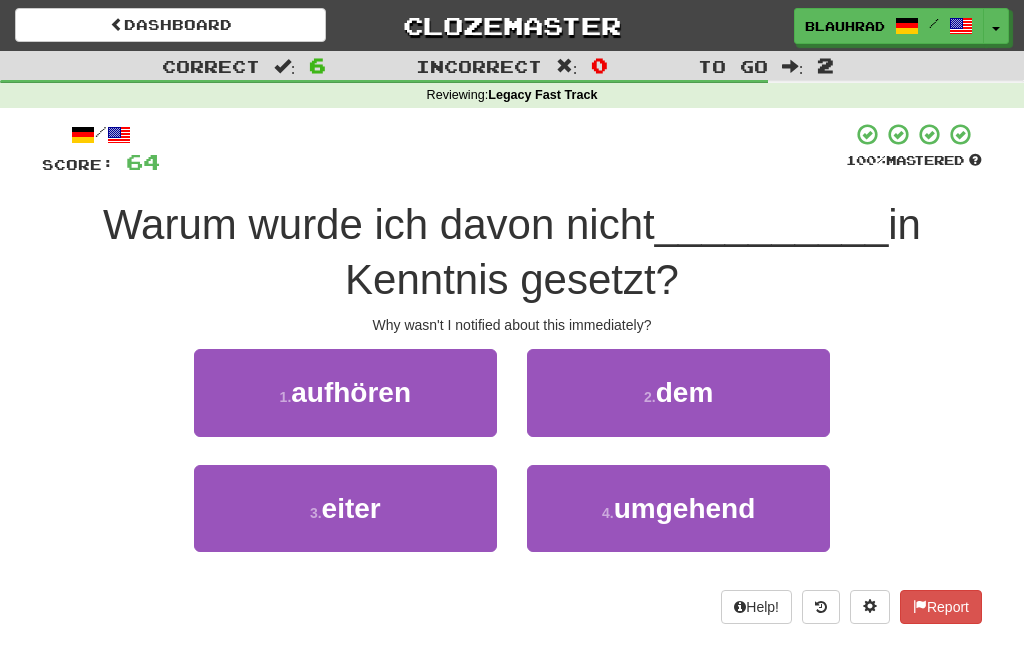 click on "3 .  eiter" at bounding box center [345, 508] 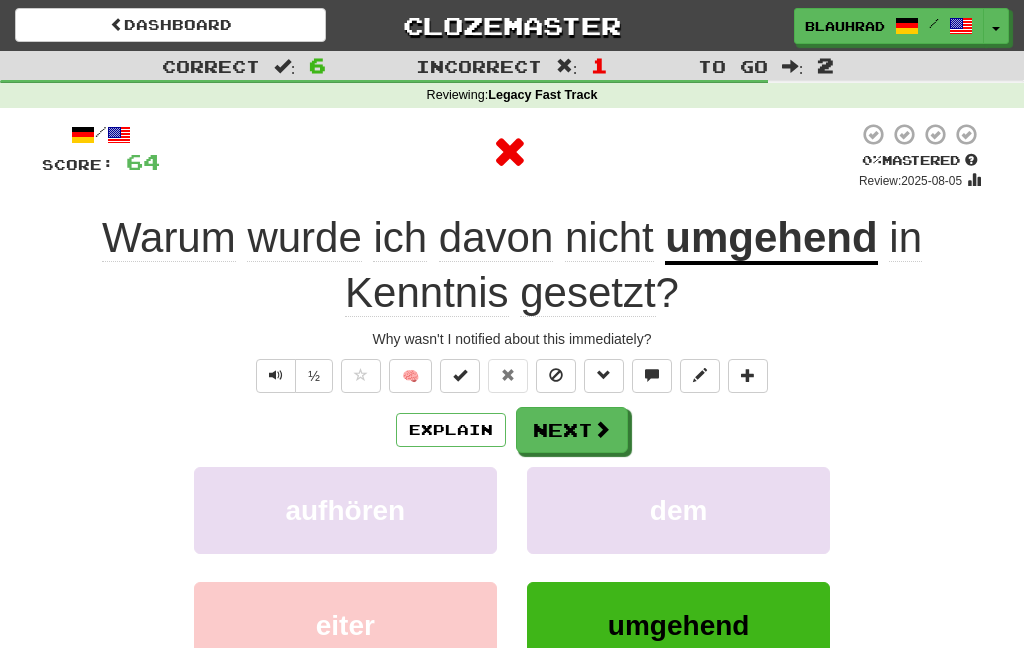 click on "Next" at bounding box center [572, 430] 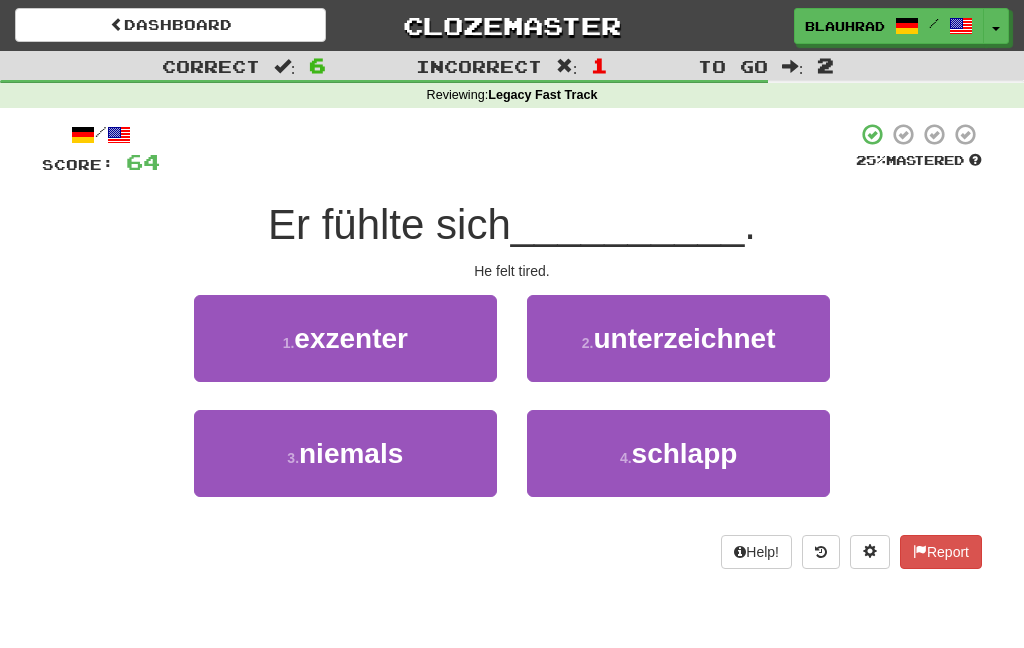 click on "4 .  schlapp" at bounding box center [678, 453] 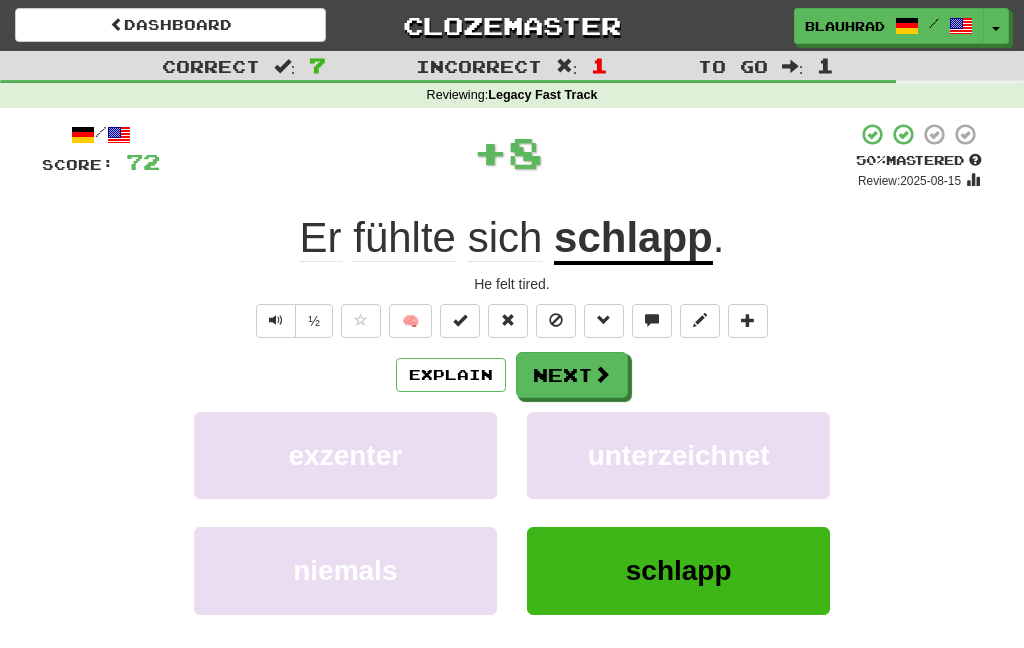 click on "Next" at bounding box center (572, 375) 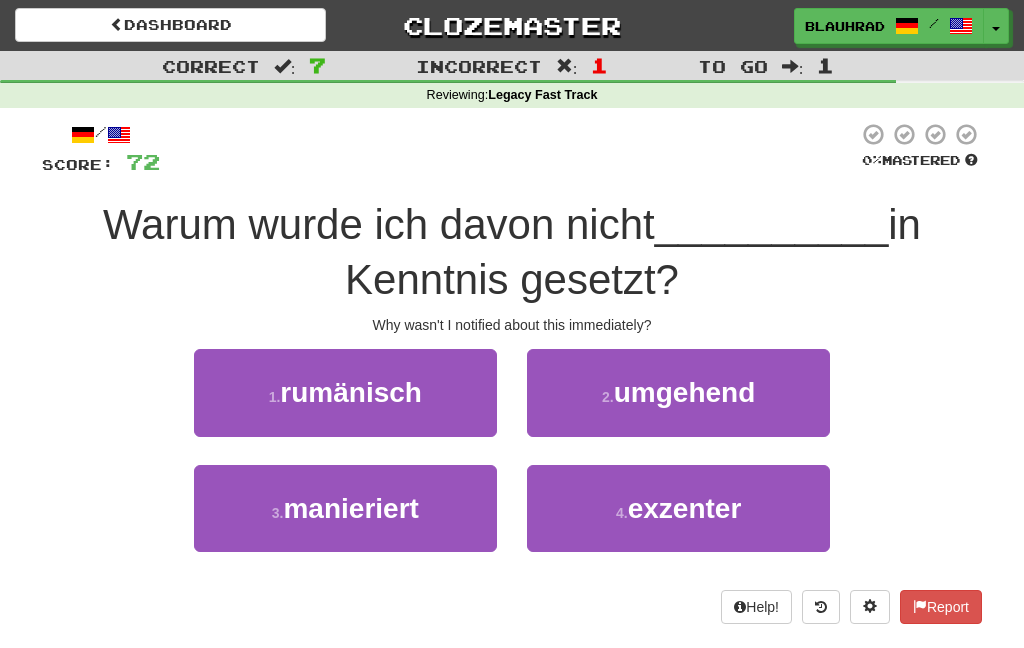click on "2 .  umgehend" at bounding box center (678, 392) 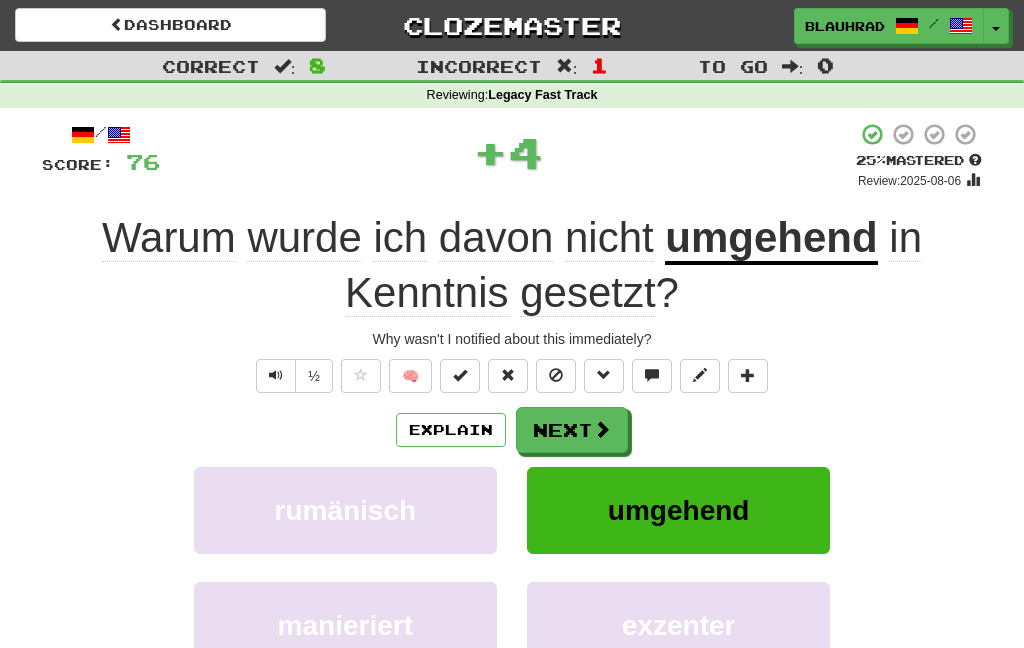 click at bounding box center (602, 429) 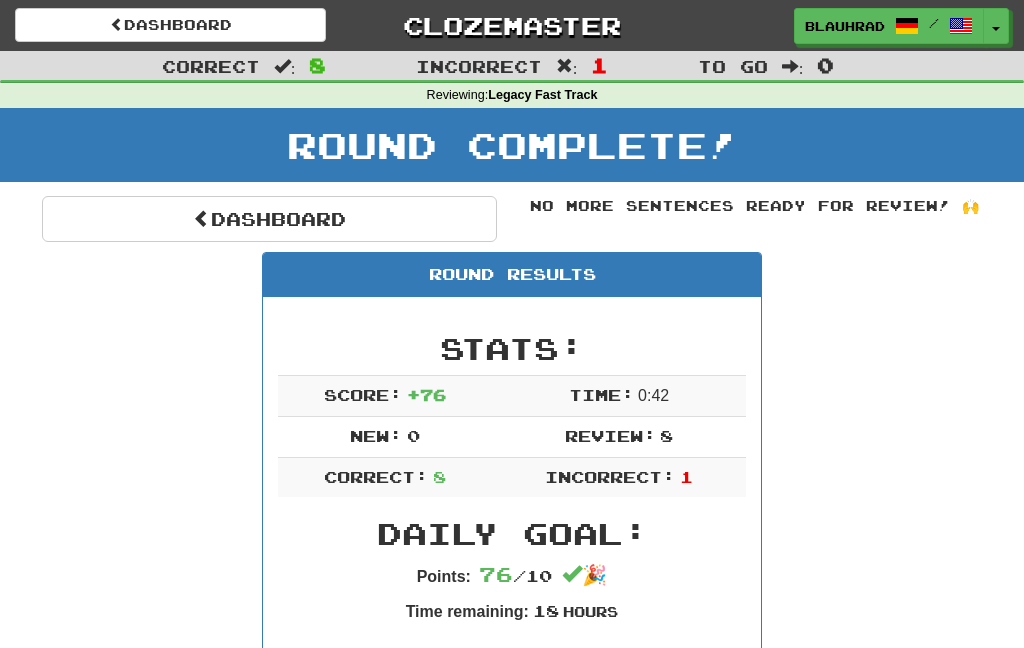 click on "Dashboard" at bounding box center (269, 219) 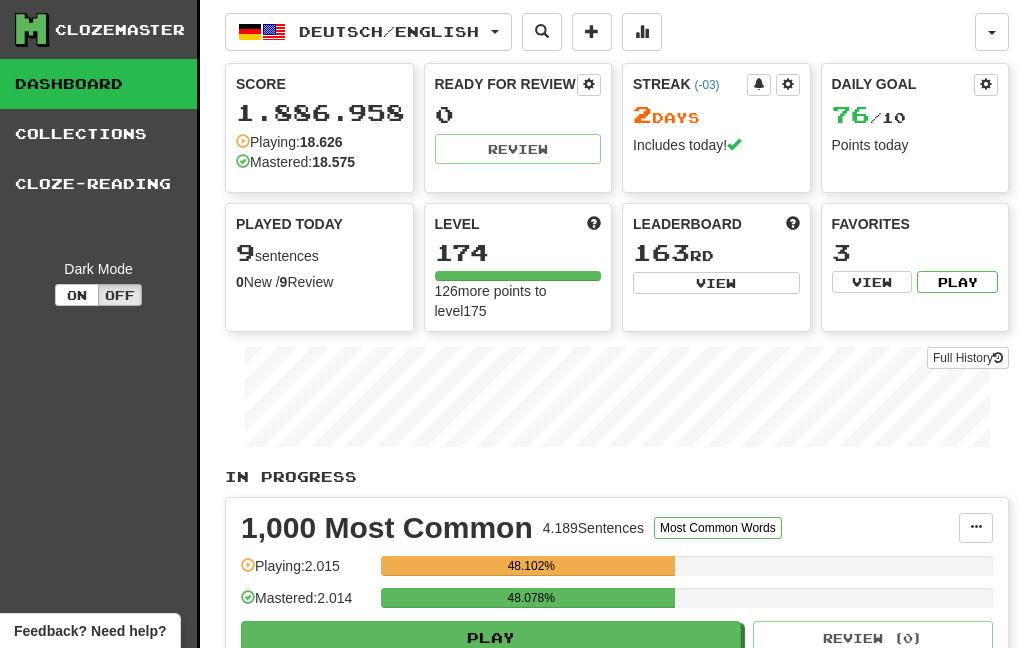 scroll, scrollTop: 0, scrollLeft: 0, axis: both 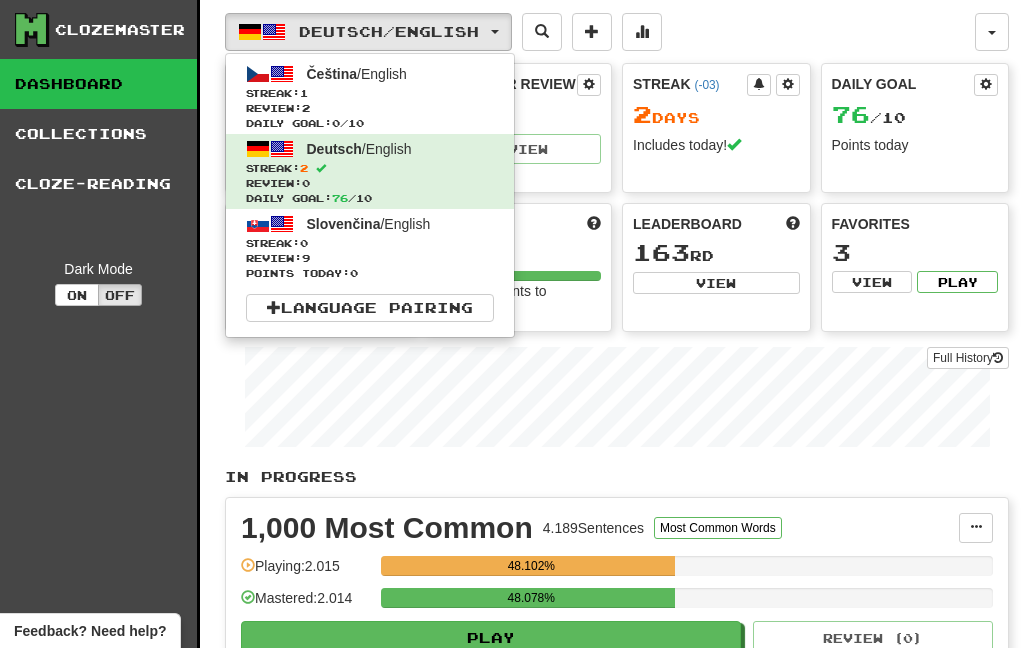 click on "1" at bounding box center [304, 93] 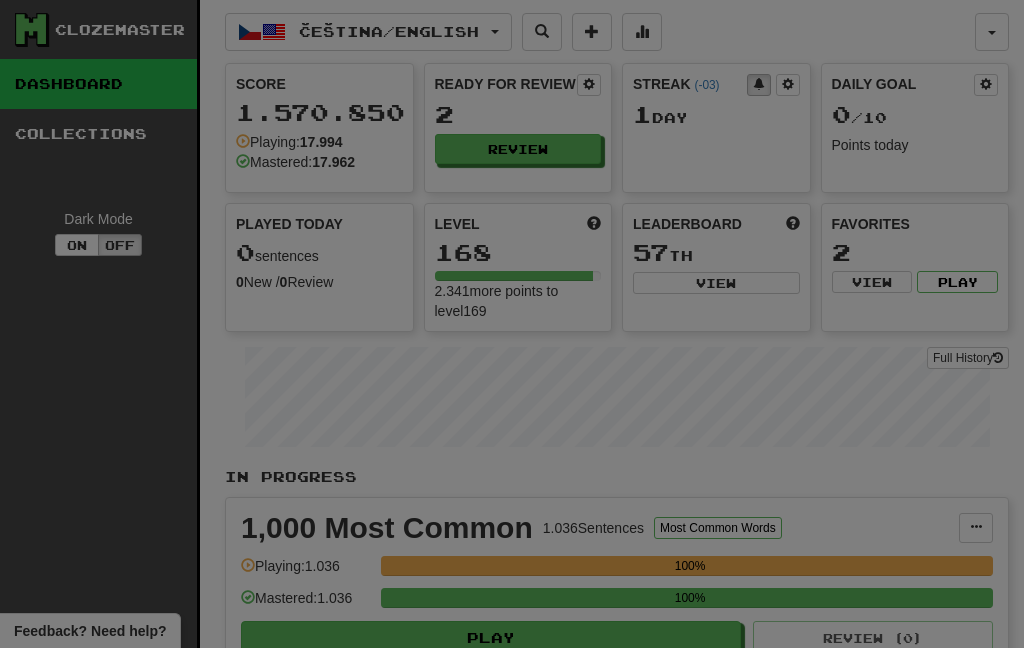 select on "***" 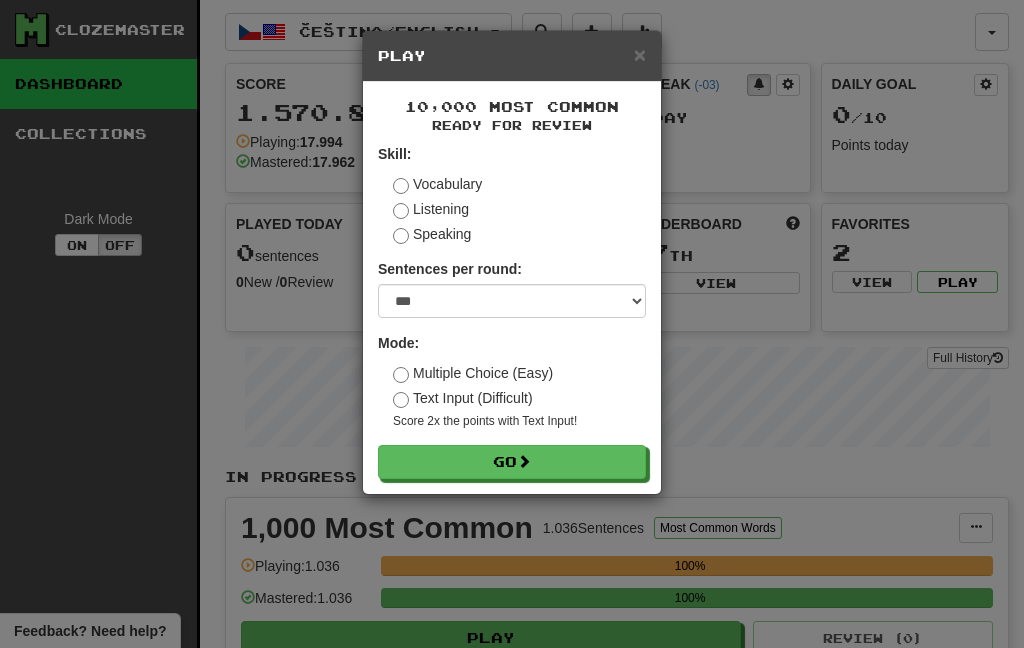 click on "Go" at bounding box center [512, 462] 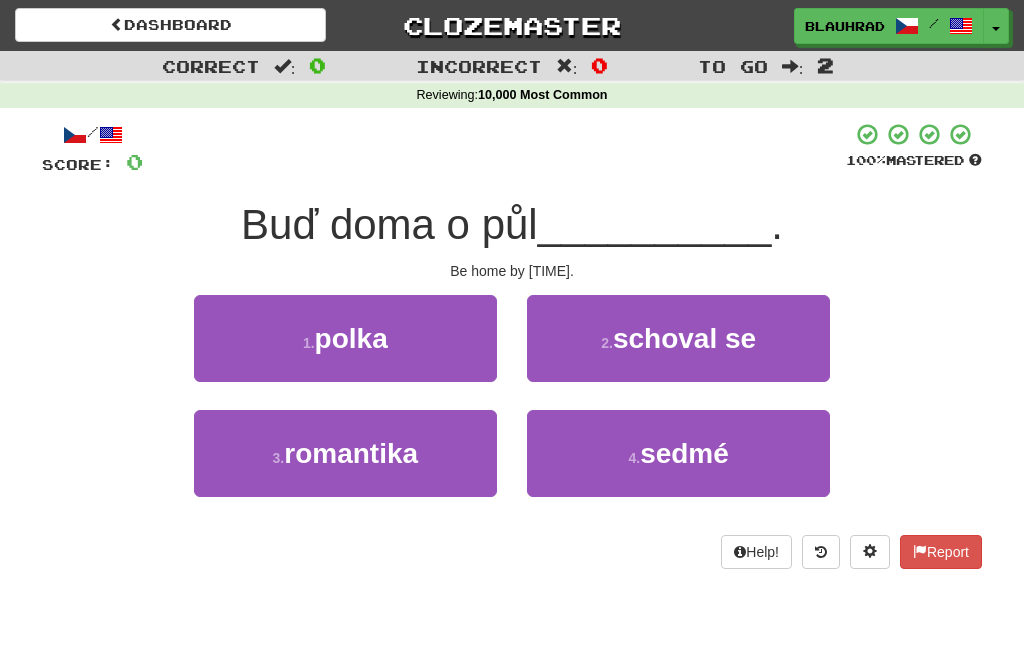 scroll, scrollTop: 0, scrollLeft: 0, axis: both 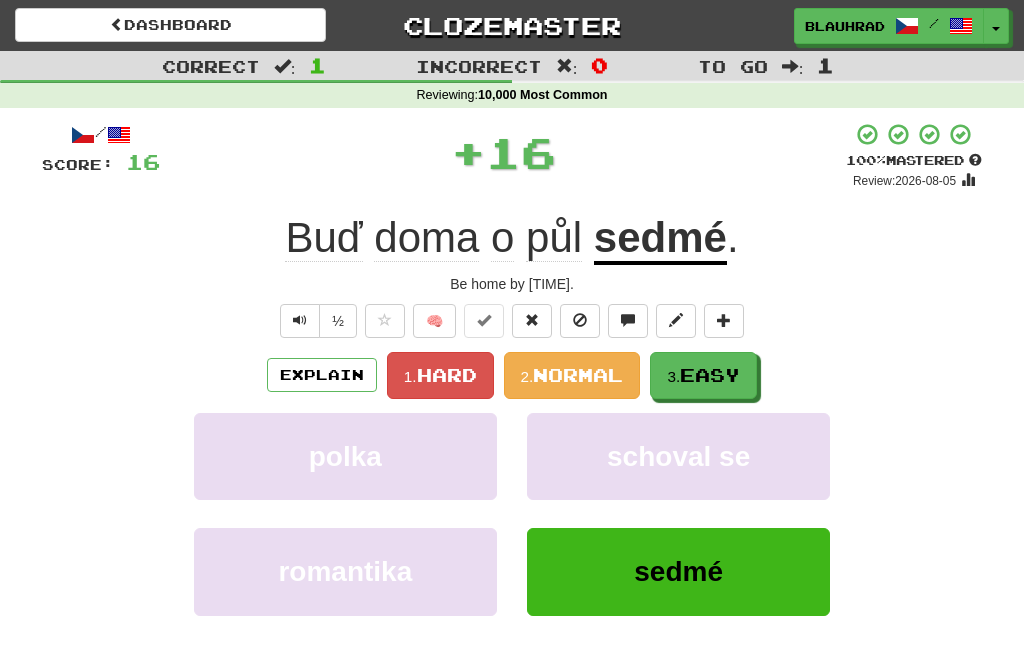 click on "3.  Easy" at bounding box center (703, 375) 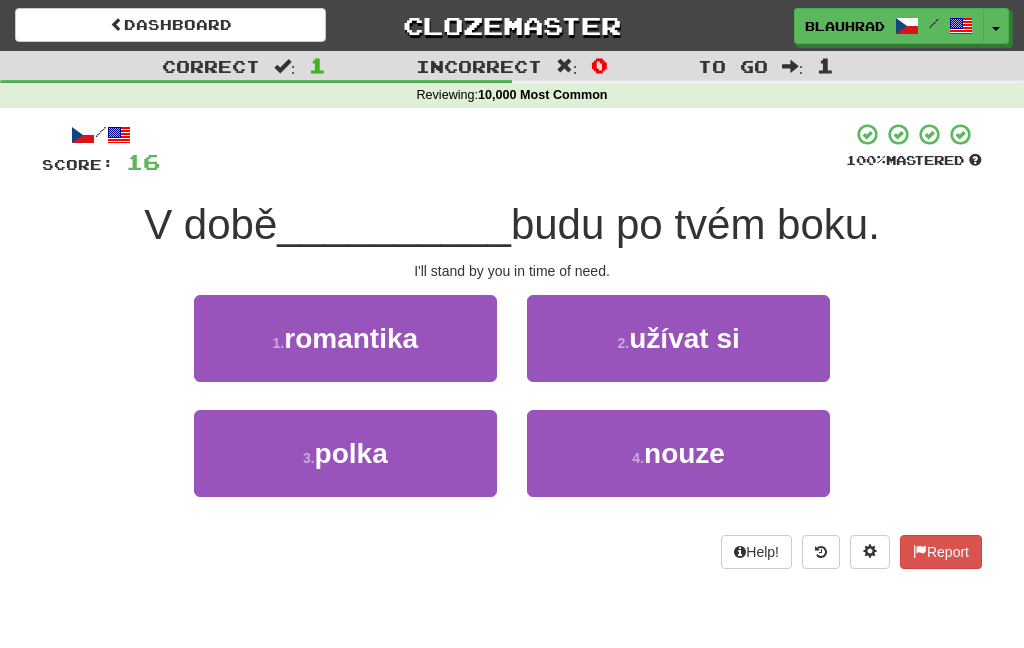 click on "4 .  nouze" at bounding box center [678, 453] 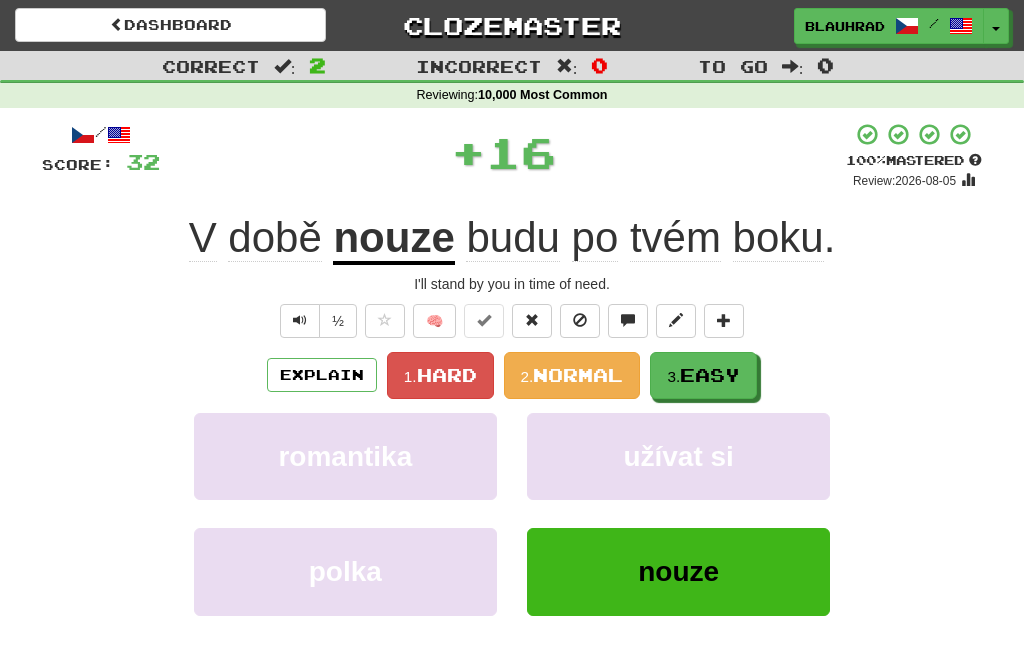 click on "3.  Easy" at bounding box center [703, 375] 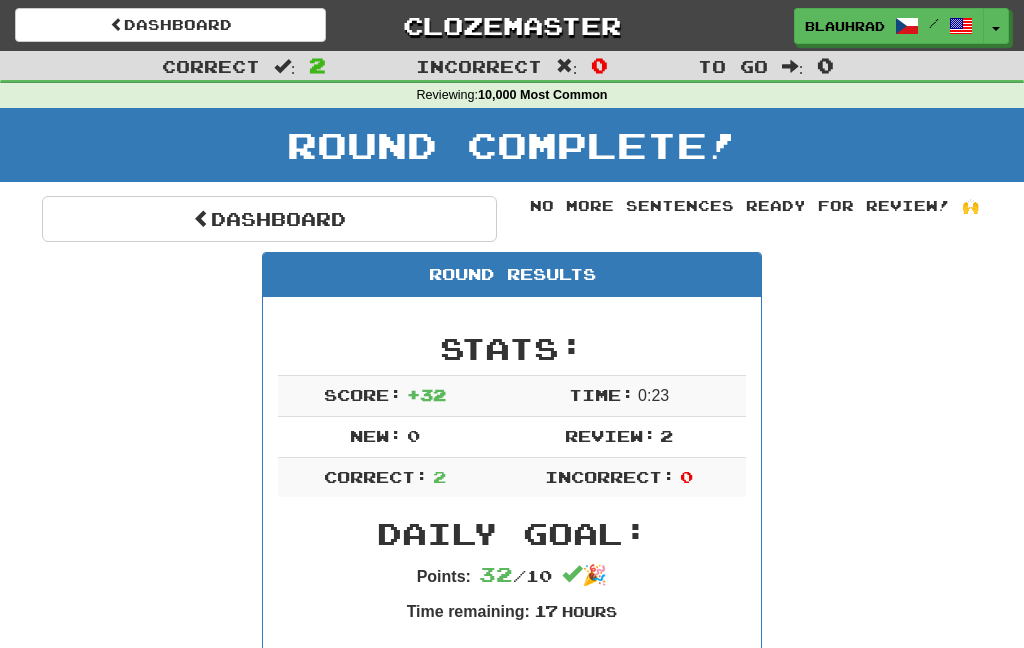 click on "Dashboard" at bounding box center [269, 219] 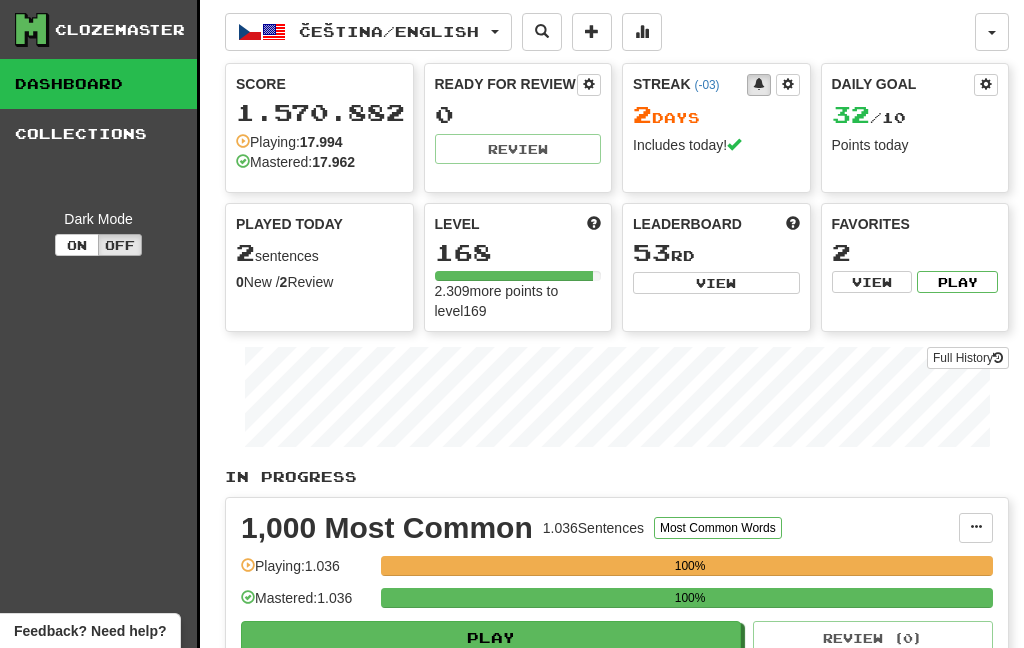 scroll, scrollTop: 0, scrollLeft: 0, axis: both 